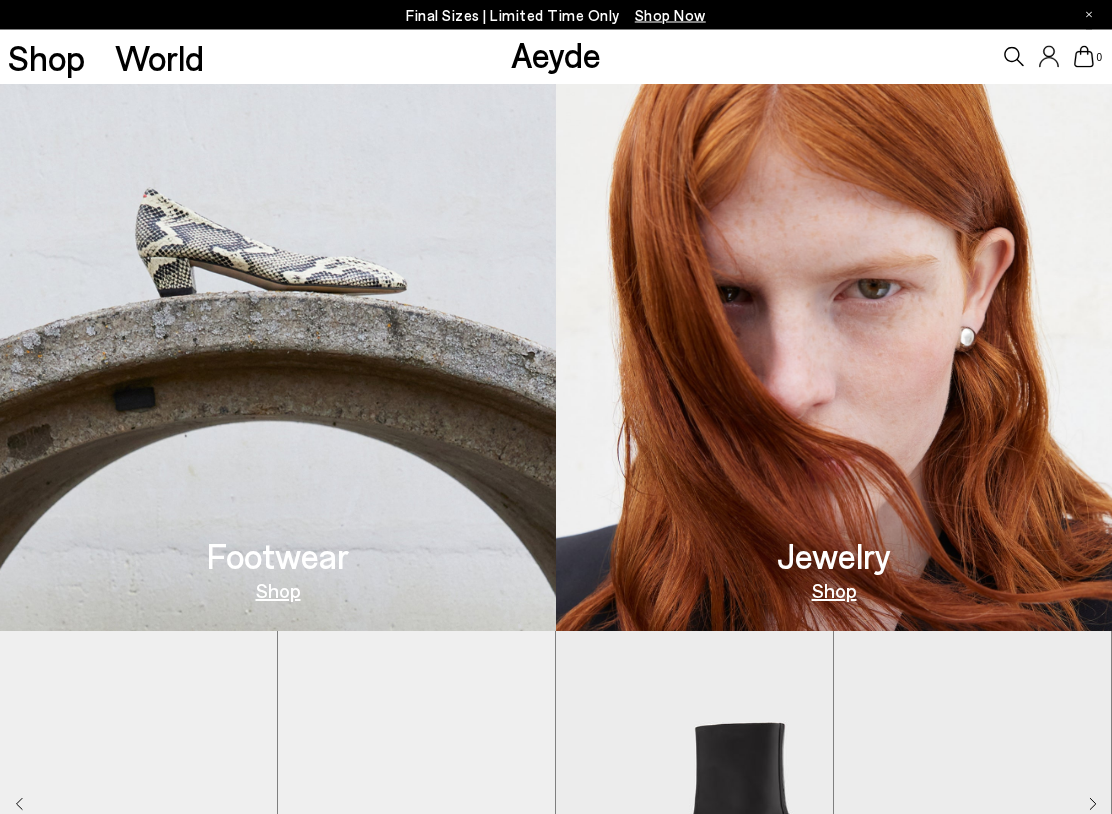scroll, scrollTop: 767, scrollLeft: 0, axis: vertical 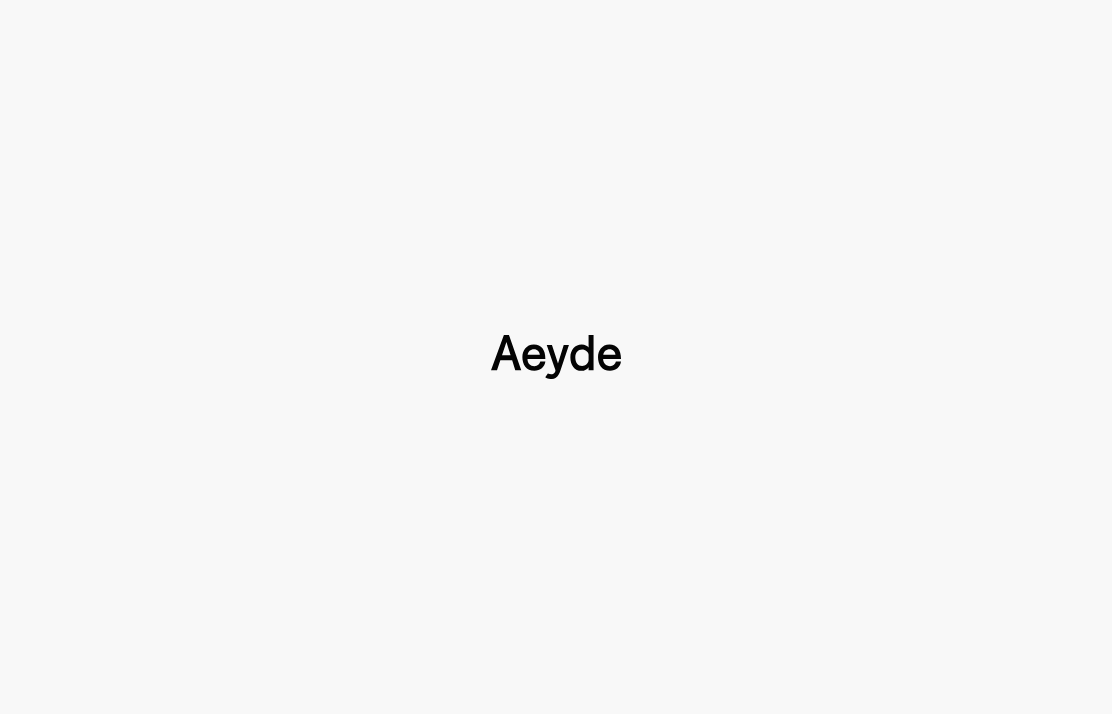 type 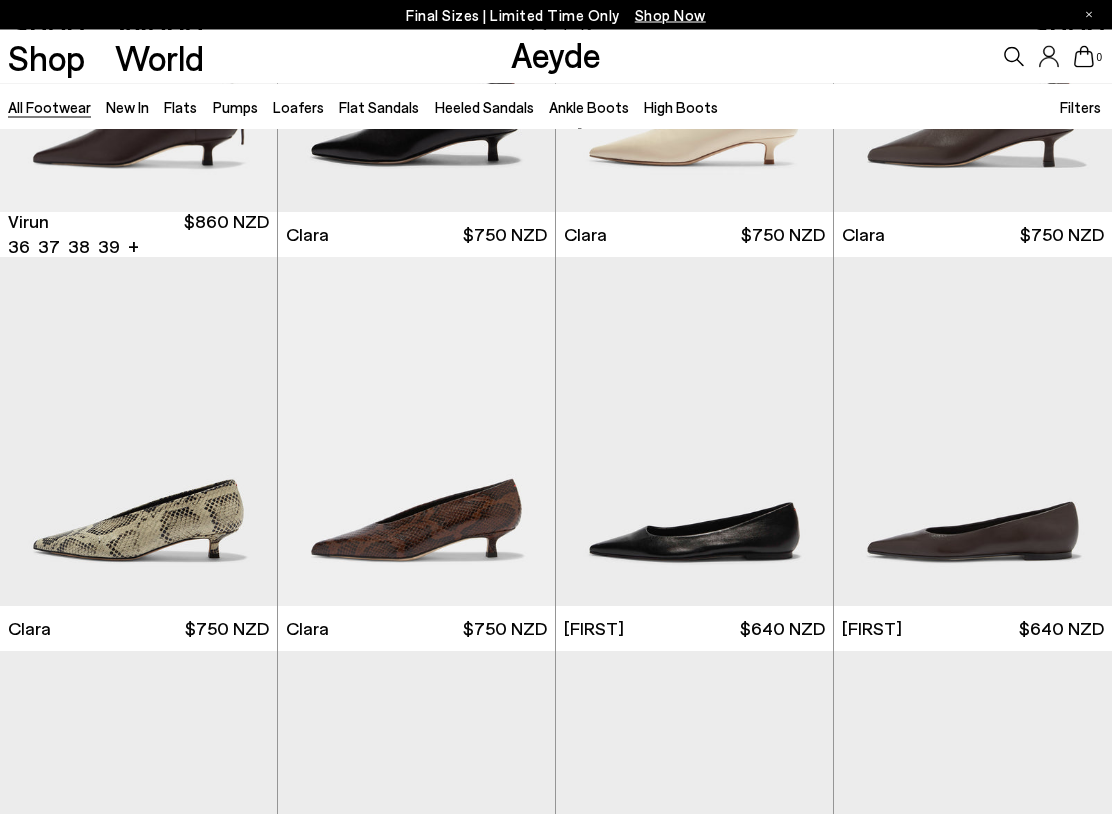 scroll, scrollTop: 3021, scrollLeft: 0, axis: vertical 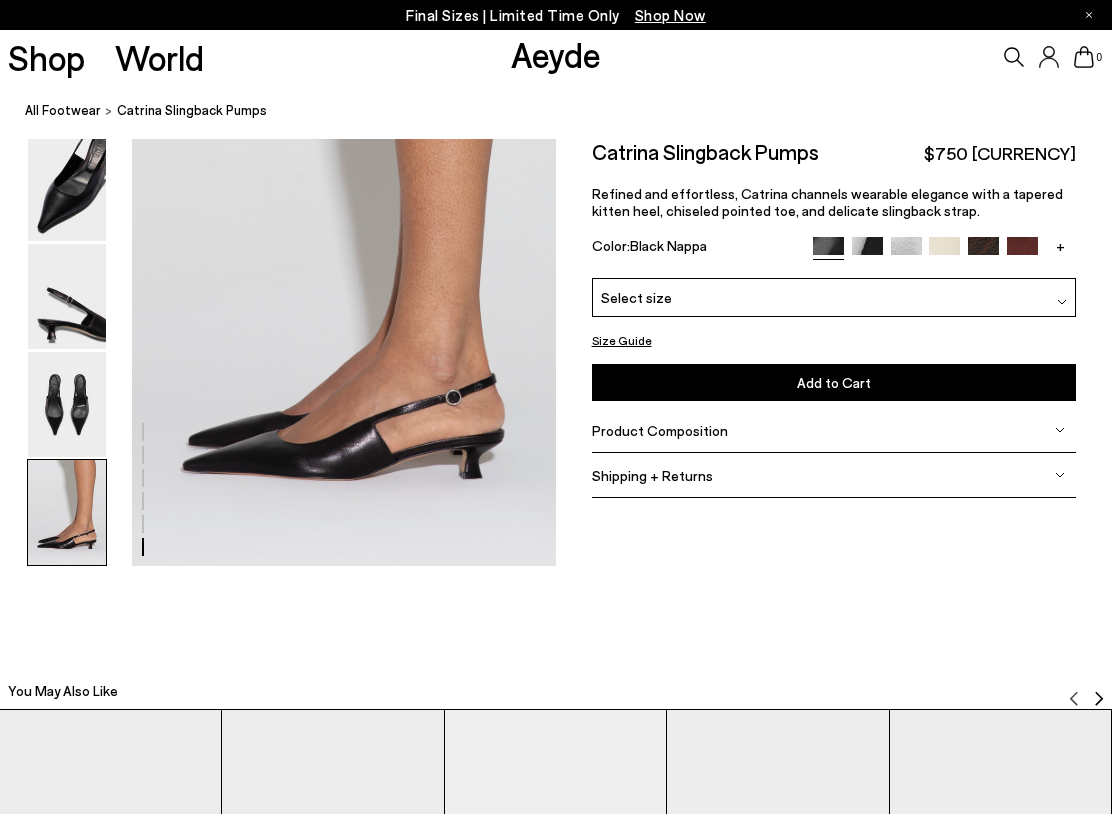 click at bounding box center [67, 512] 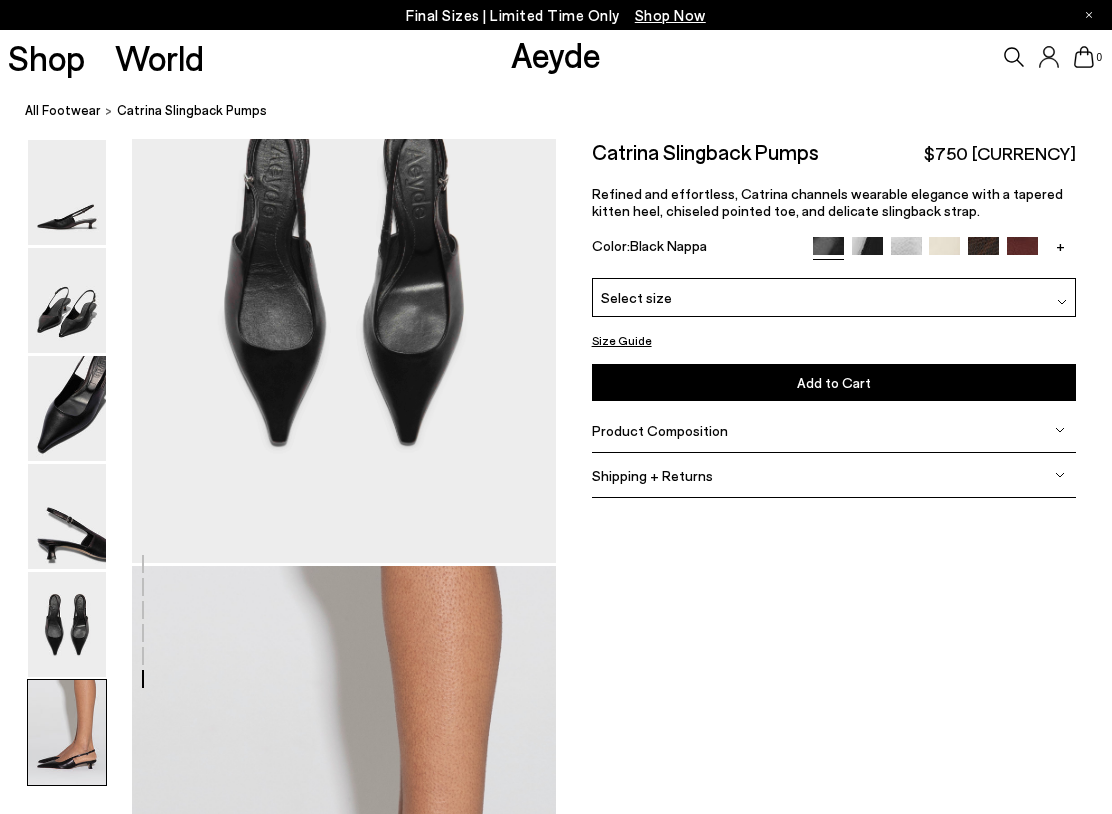 scroll, scrollTop: 2274, scrollLeft: 0, axis: vertical 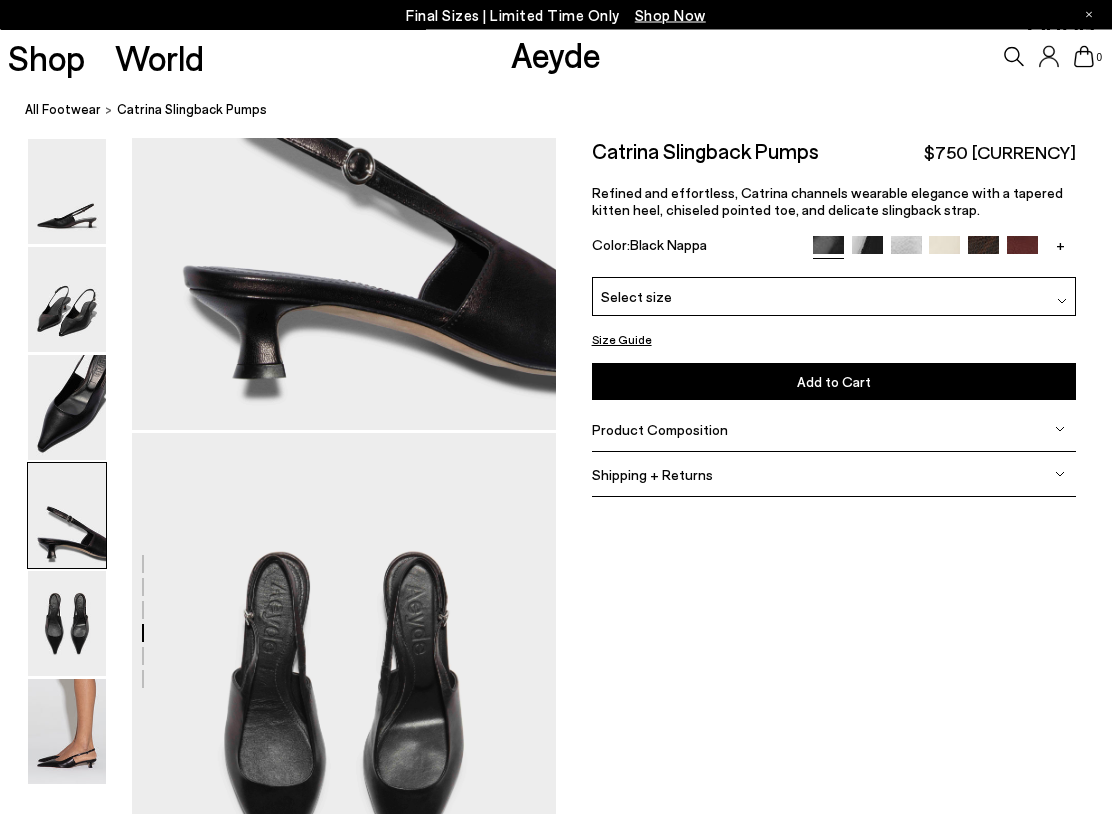 click on "Free shipping to New Zealand on all orders
Your item is added to cart.
View Cart
×
Final Sizes | Limited Time Only
Shop Now
Shop
World
Aeyde" at bounding box center [556, -1571] 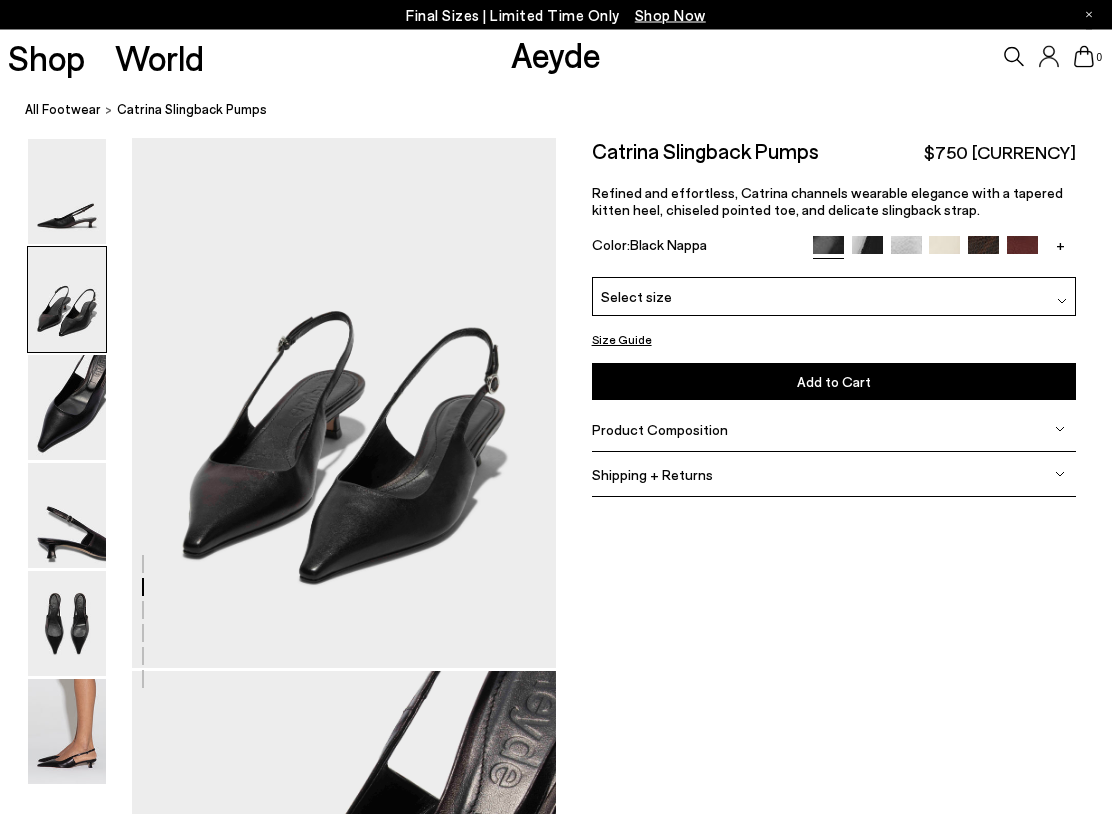 scroll, scrollTop: 605, scrollLeft: 0, axis: vertical 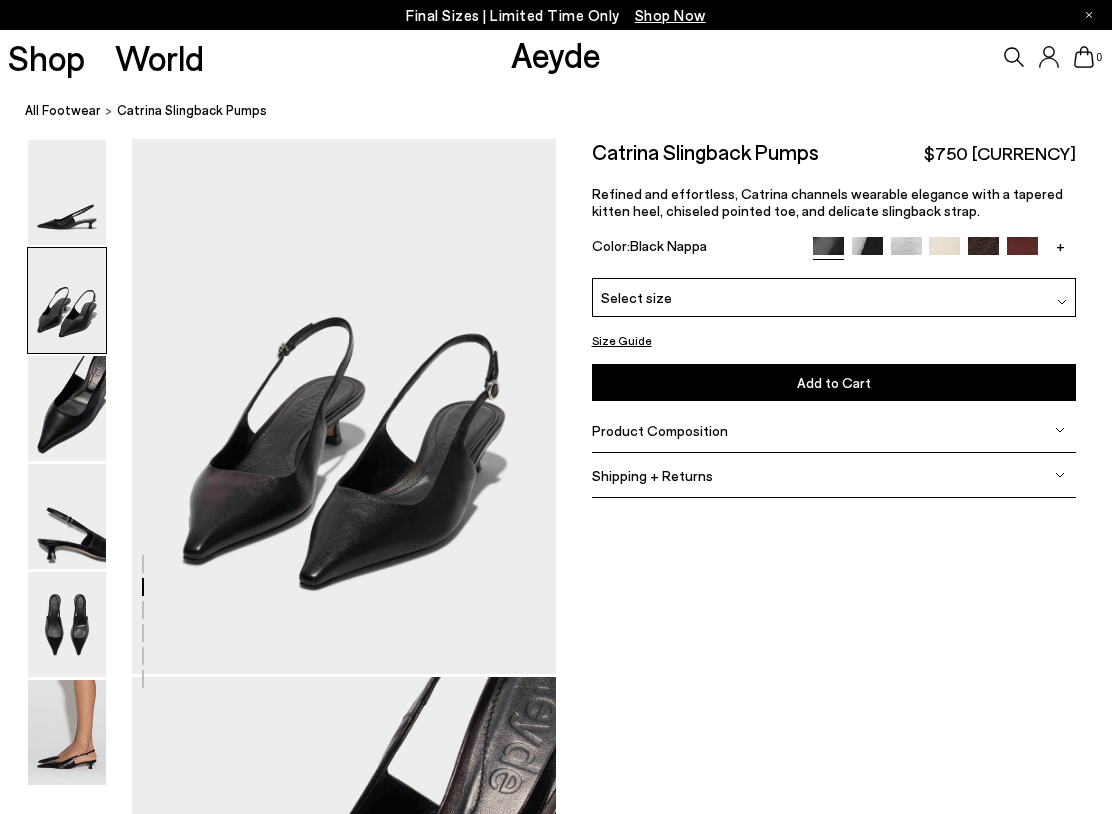 click at bounding box center (67, 300) 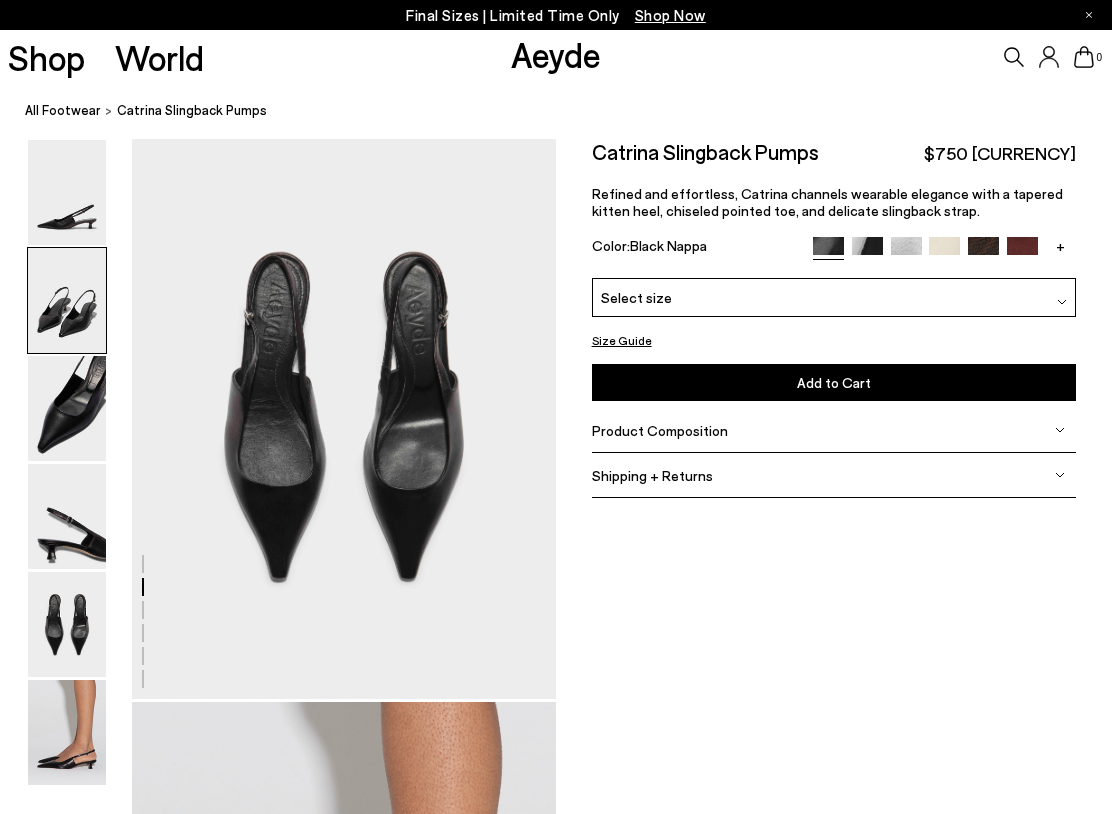 scroll, scrollTop: 2980, scrollLeft: 0, axis: vertical 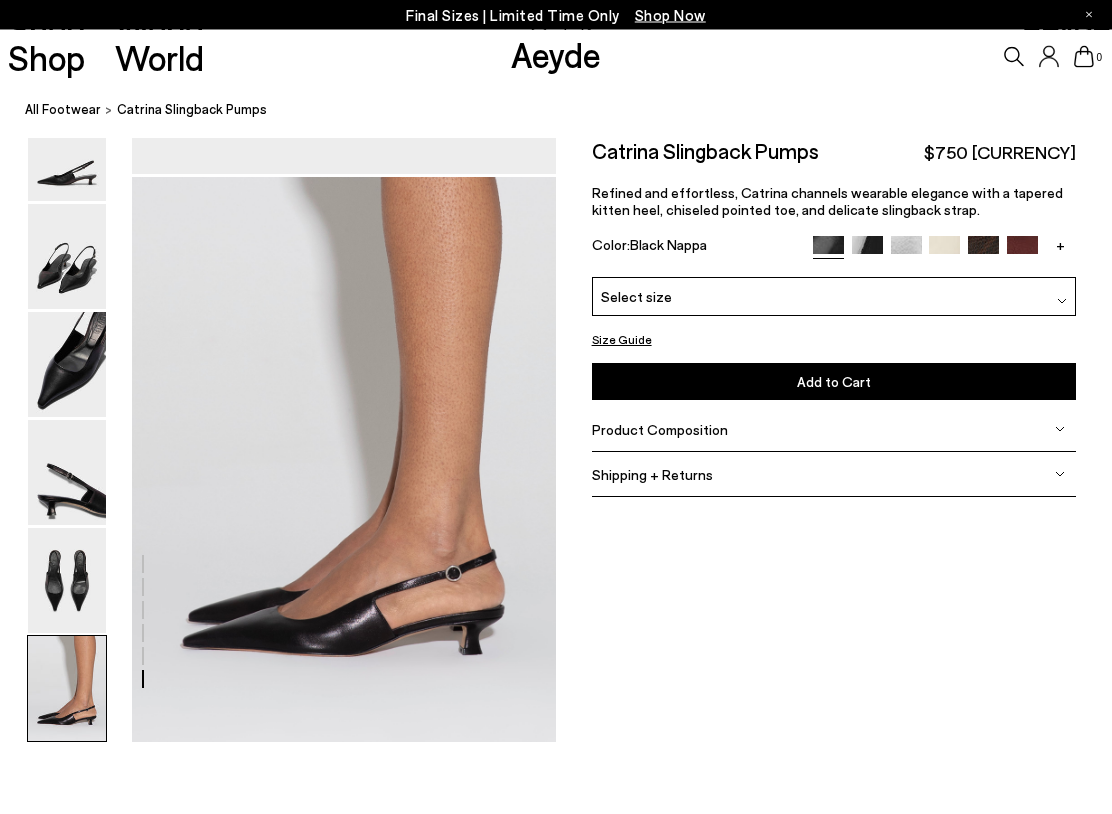 click at bounding box center (67, 581) 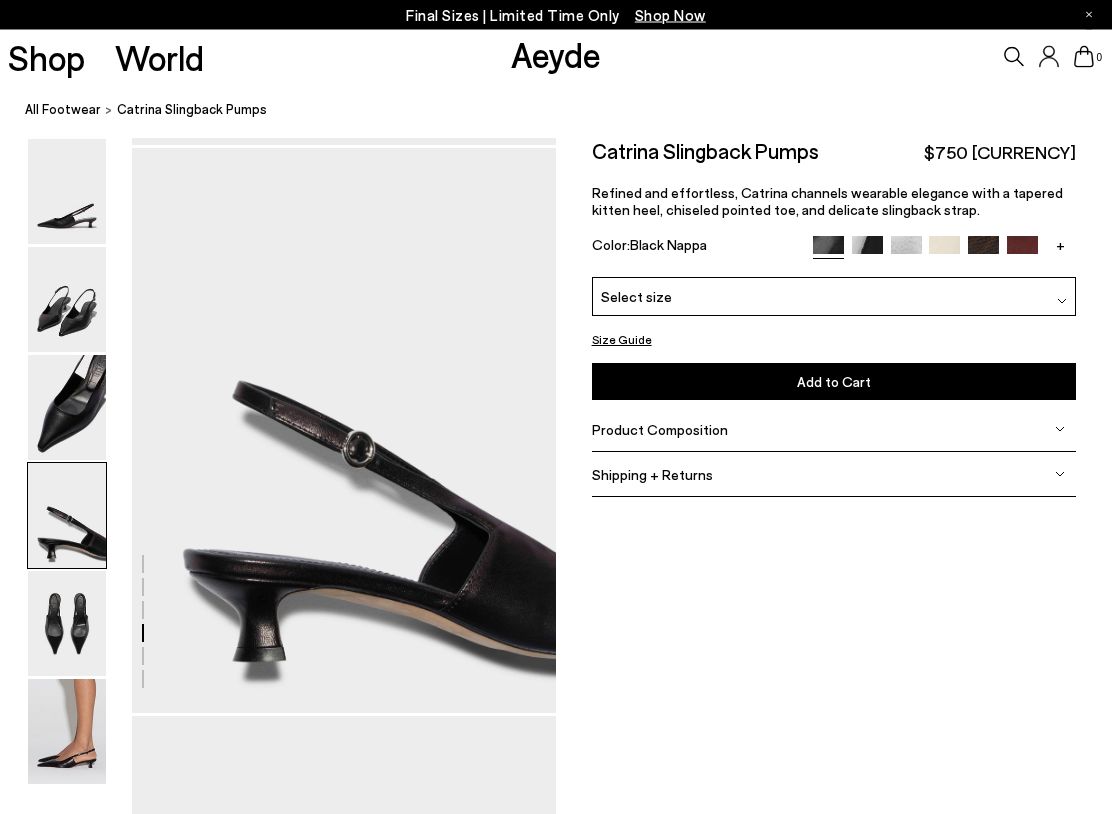 click on "Free shipping to New Zealand on all orders
Your item is added to cart.
View Cart
×
Final Sizes | Limited Time Only
Shop Now
Shop
World
Aeyde" at bounding box center [556, -1288] 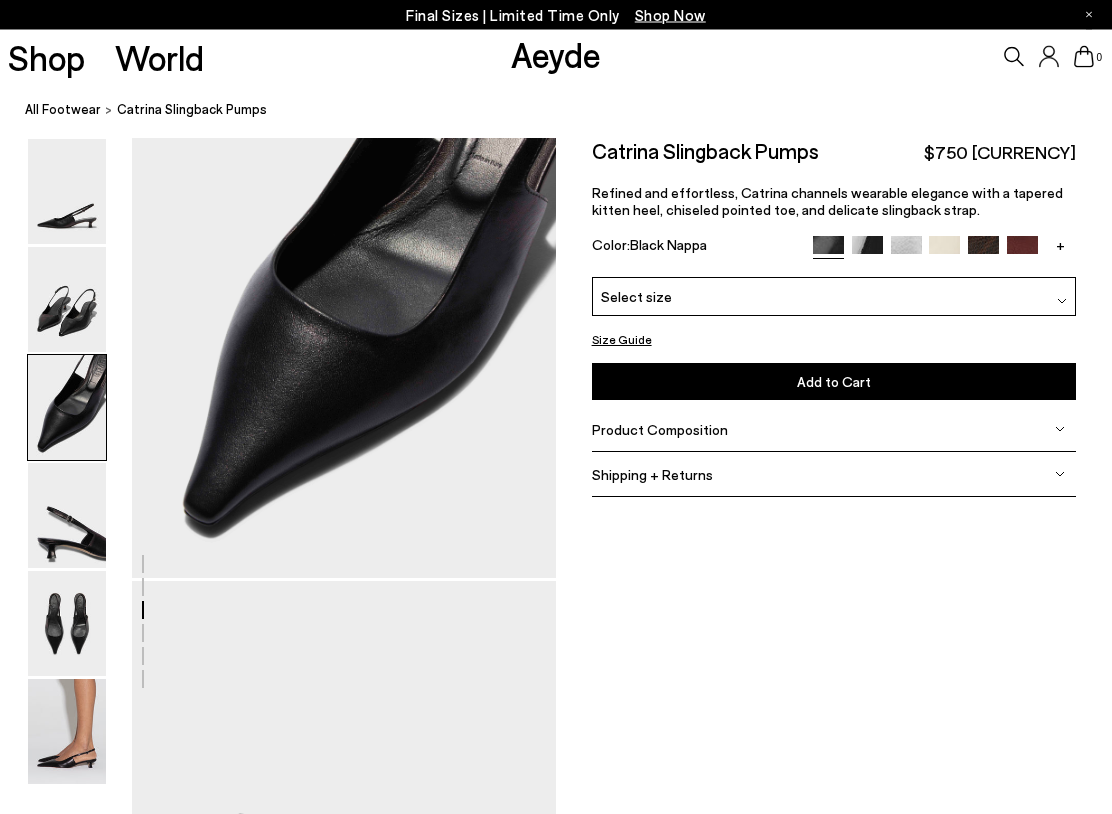 scroll, scrollTop: 1264, scrollLeft: 0, axis: vertical 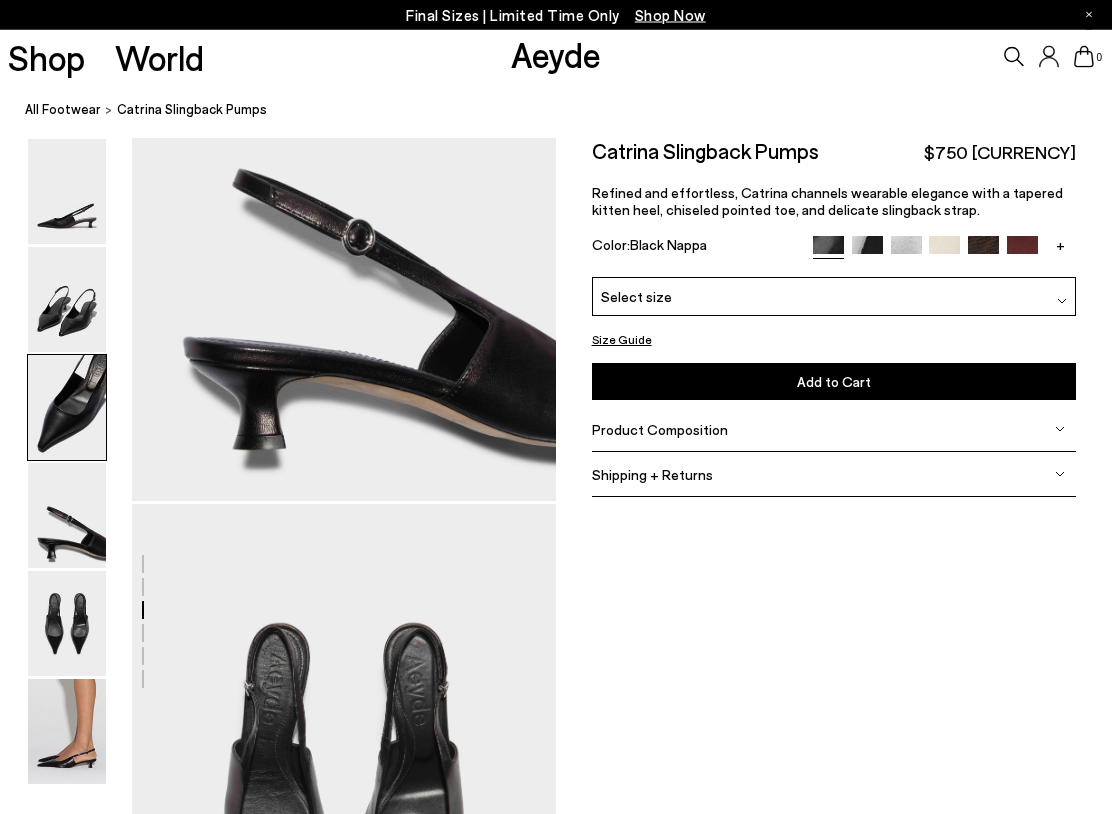 click on "Free shipping to New Zealand on all orders
Your item is added to cart.
View Cart
×
Final Sizes | Limited Time Only
Shop Now
Shop
World
Aeyde" at bounding box center (556, -1500) 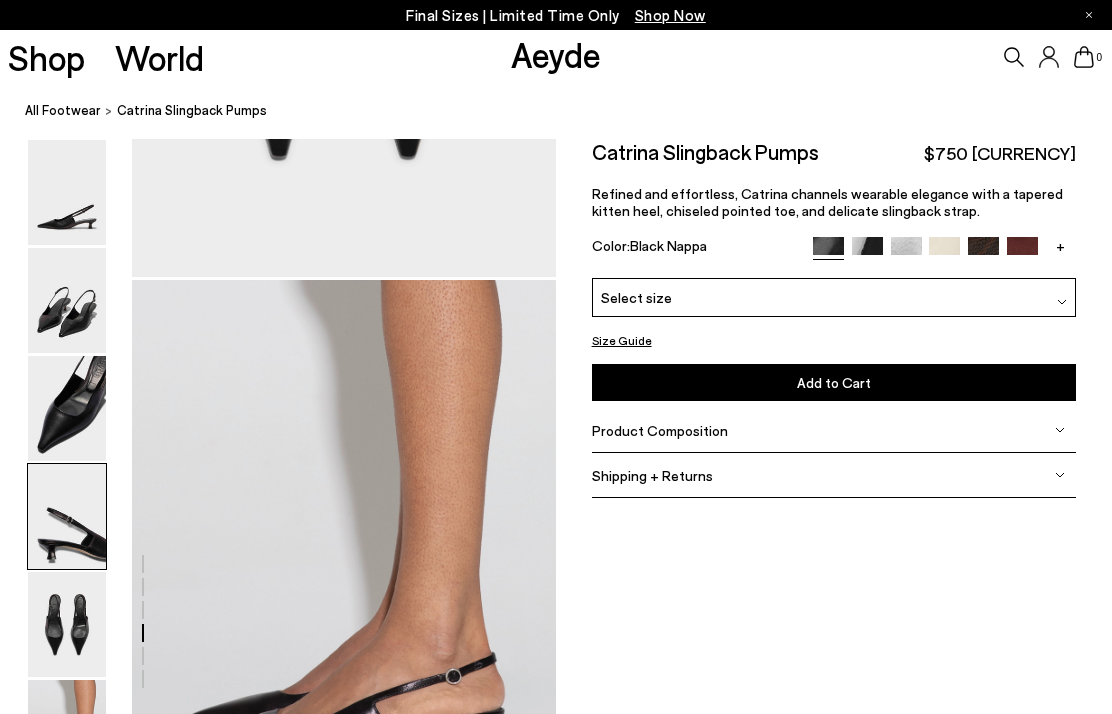 scroll, scrollTop: 1671, scrollLeft: 0, axis: vertical 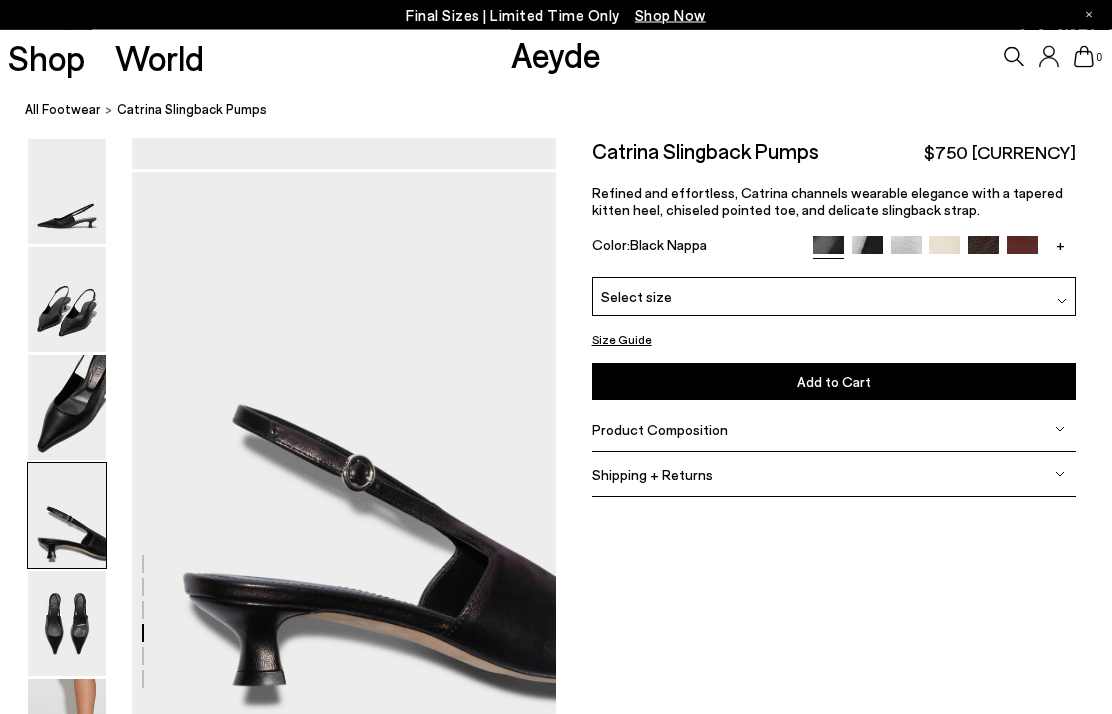 click on "Free shipping to New Zealand on all orders
Your item is added to cart.
View Cart
×
Final Sizes | Limited Time Only
Shop Now
Shop
World
Aeyde" at bounding box center [556, -1314] 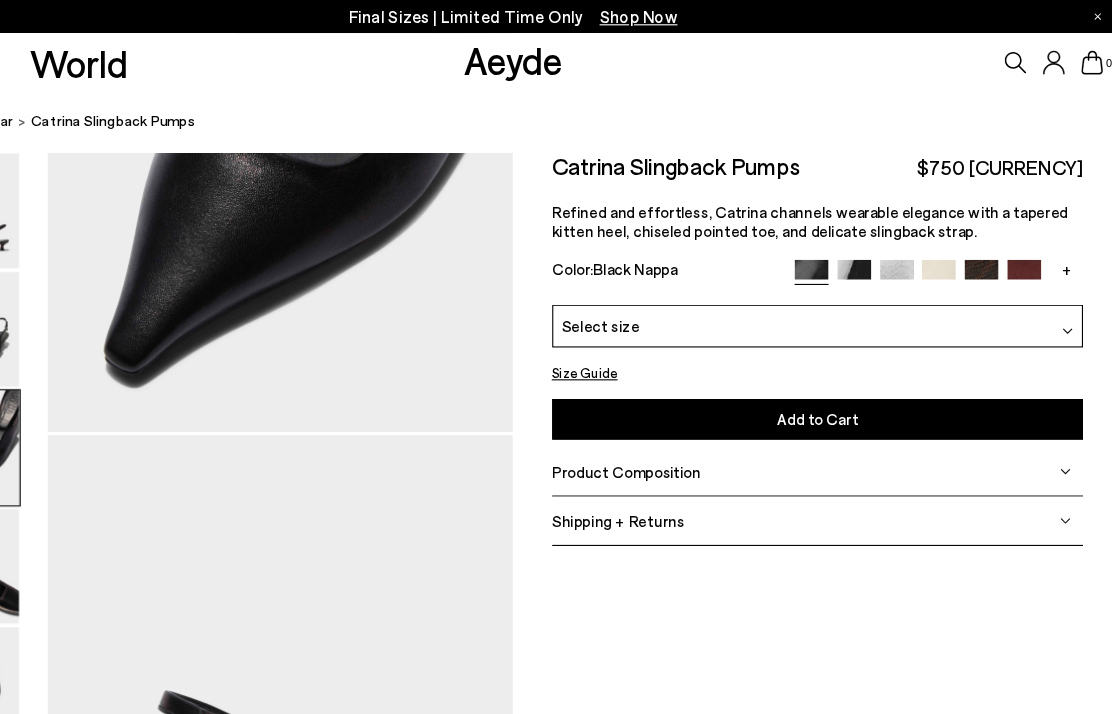 scroll, scrollTop: 1443, scrollLeft: 36, axis: both 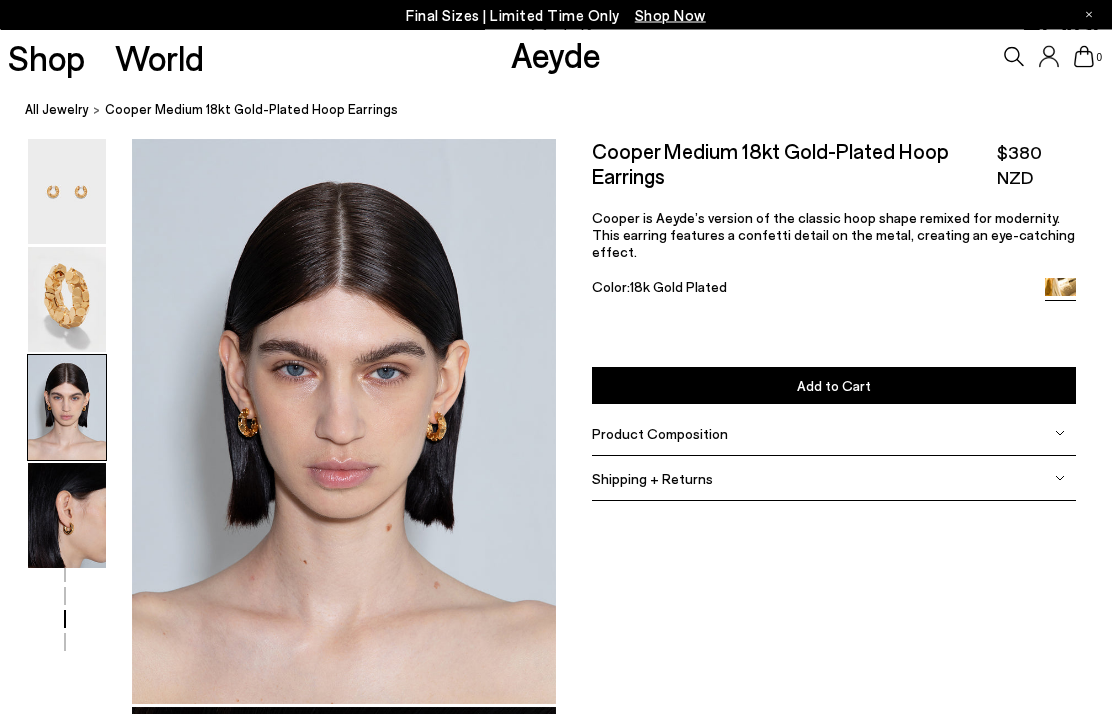 click at bounding box center [67, 192] 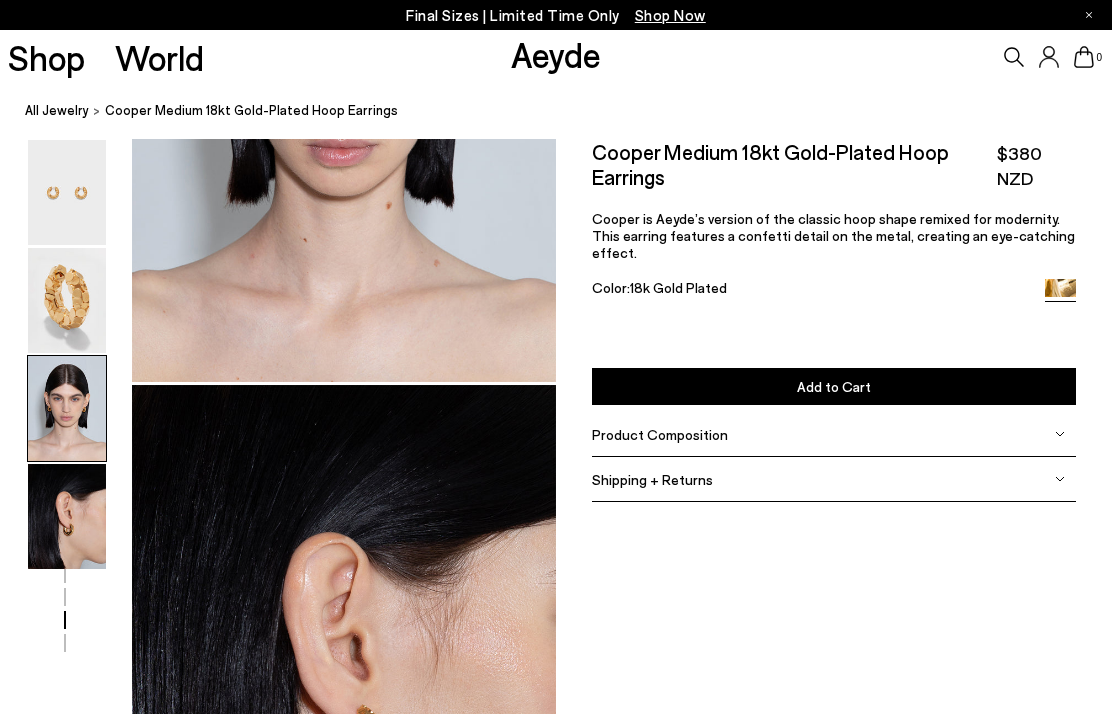 scroll, scrollTop: 1413, scrollLeft: 0, axis: vertical 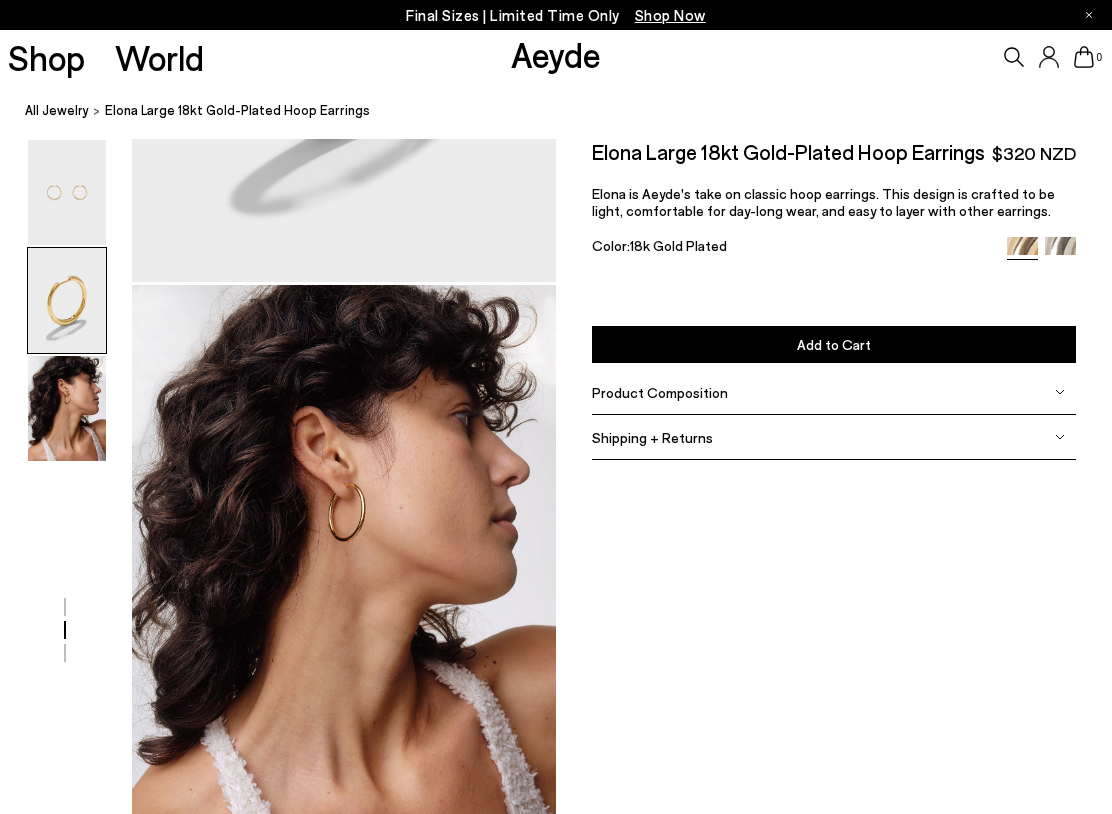 click at bounding box center [278, -1] 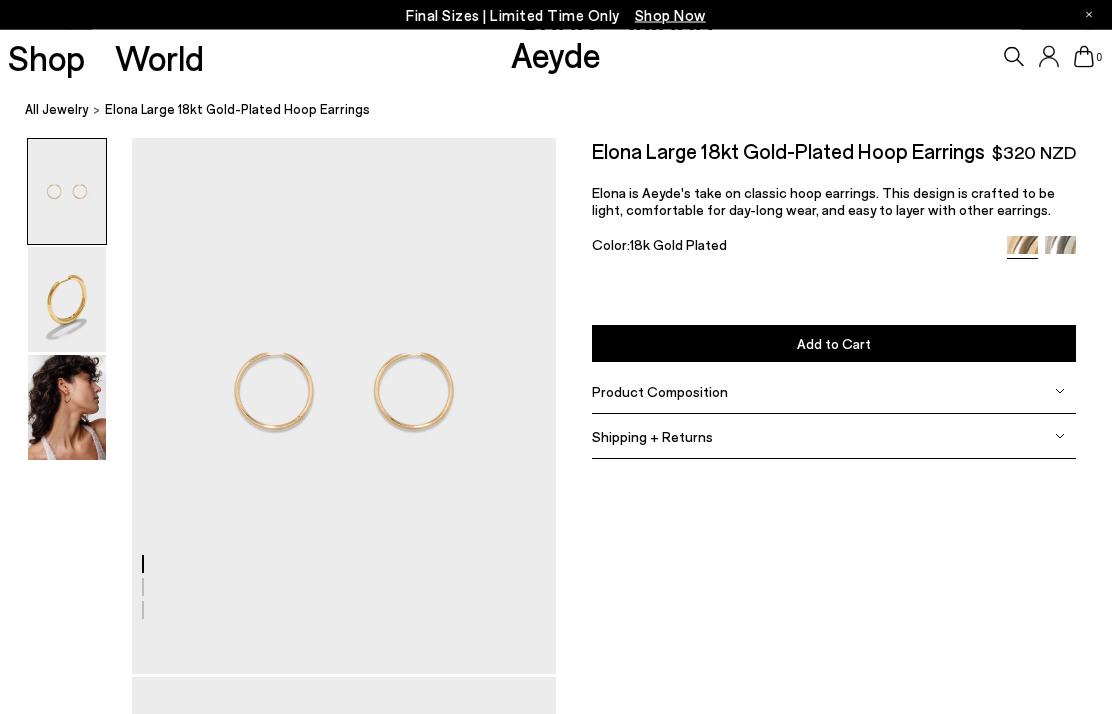 scroll, scrollTop: 0, scrollLeft: 0, axis: both 